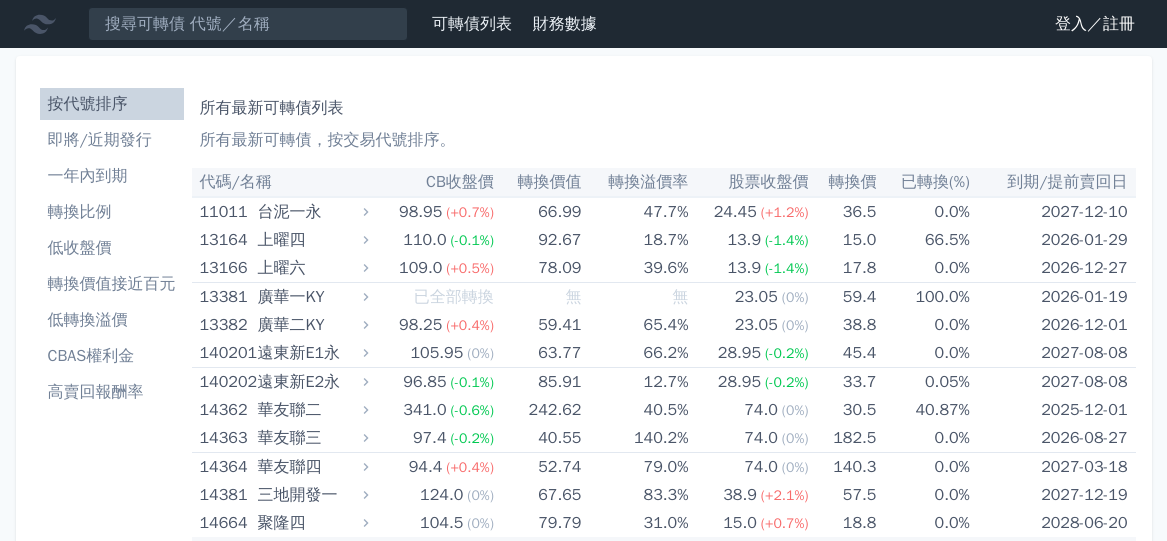 scroll, scrollTop: 0, scrollLeft: 0, axis: both 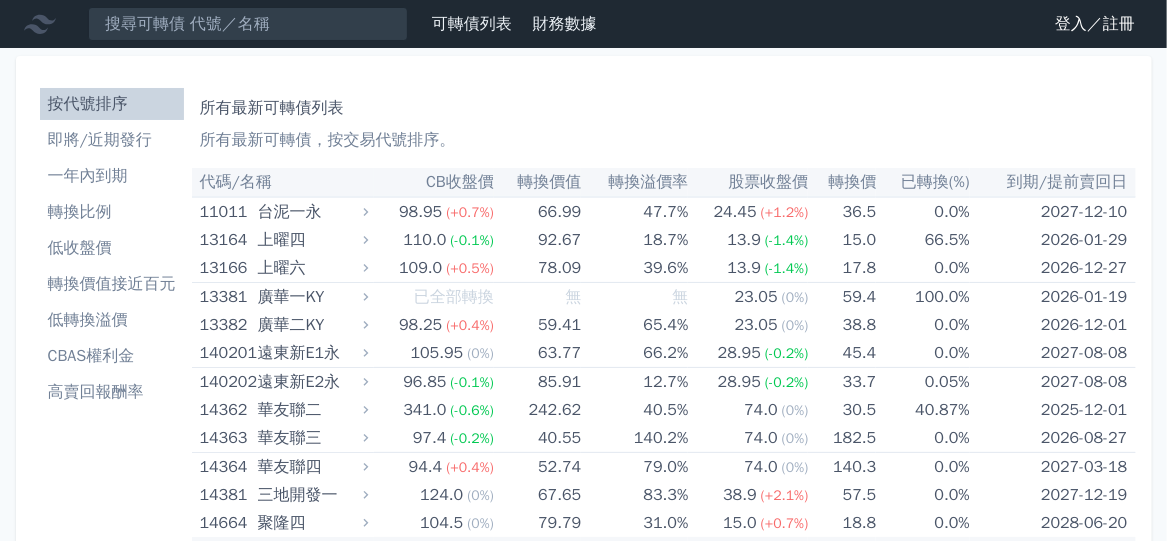 click on "一年內到期" at bounding box center [112, 176] 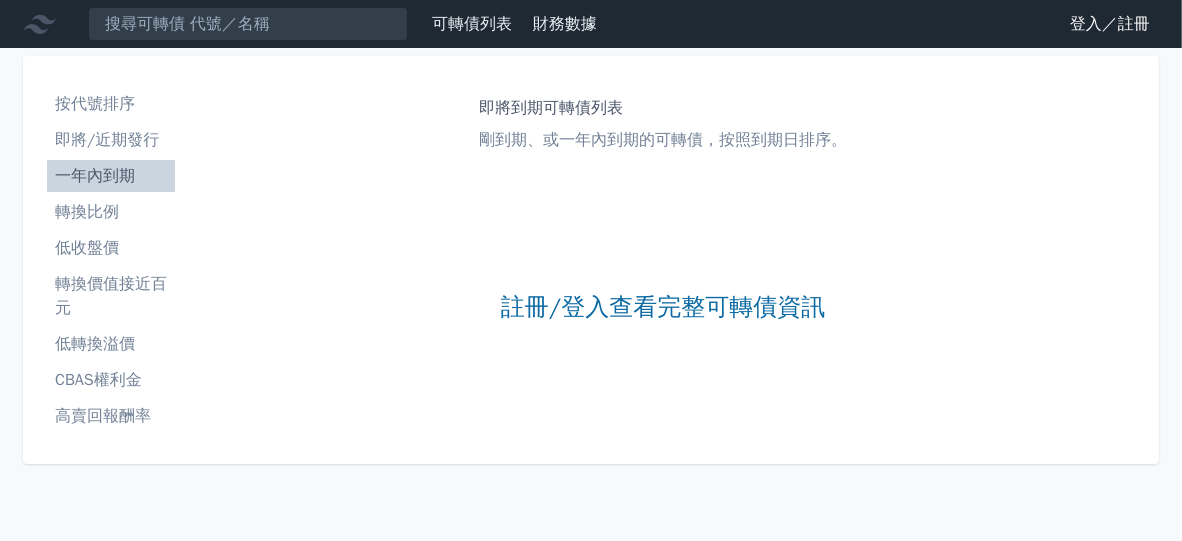 click on "低收盤價" at bounding box center (111, 248) 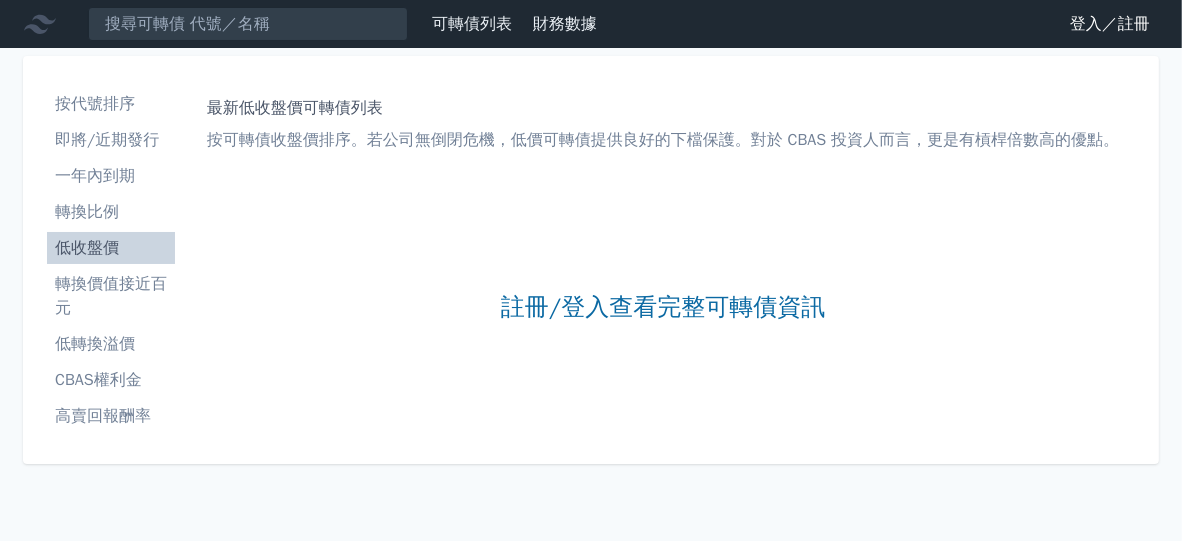 click on "按代號排序" at bounding box center [111, 104] 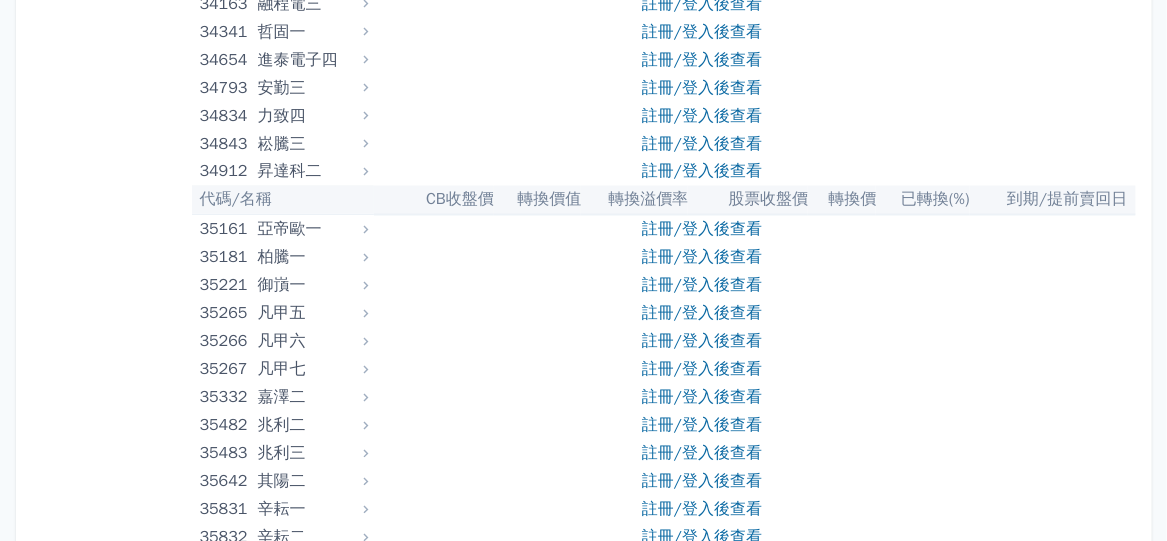 scroll, scrollTop: 4500, scrollLeft: 0, axis: vertical 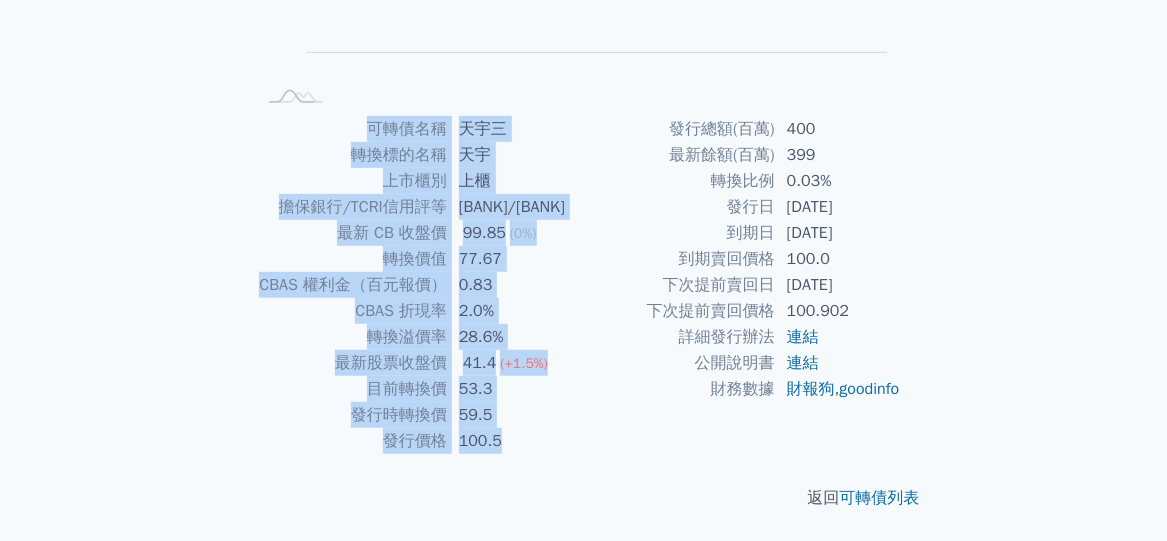 drag, startPoint x: 386, startPoint y: 125, endPoint x: 536, endPoint y: 366, distance: 283.86792 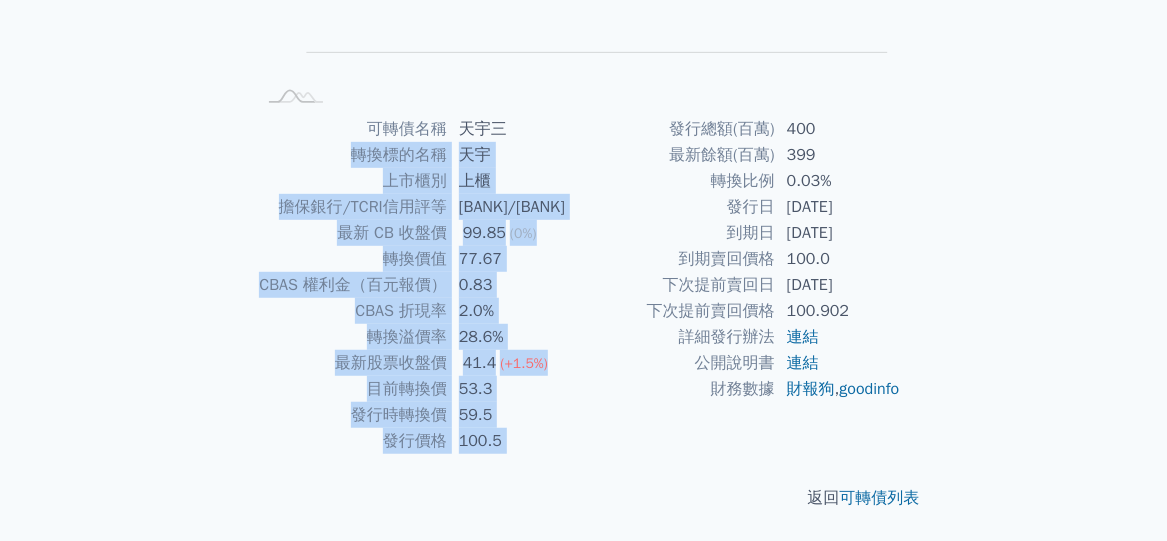 drag, startPoint x: 581, startPoint y: 119, endPoint x: 595, endPoint y: 122, distance: 14.3178215 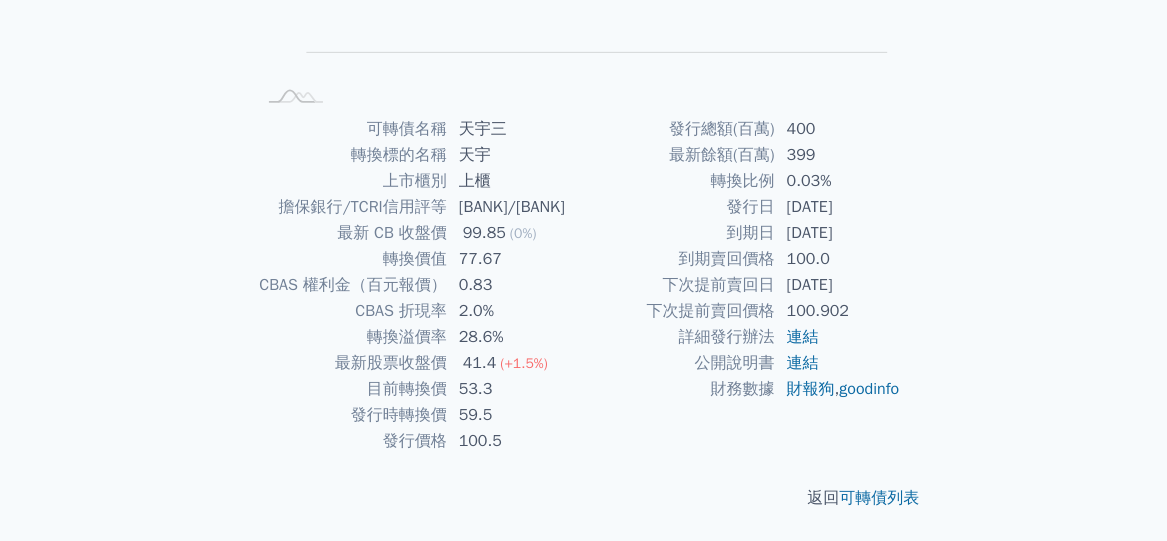 click on "400" at bounding box center (843, 129) 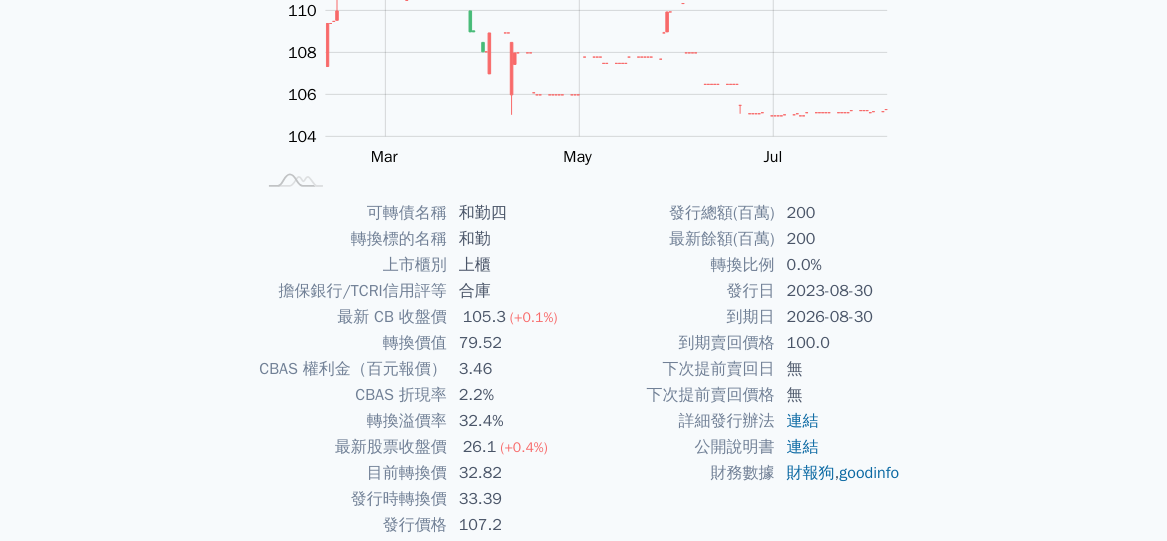 scroll, scrollTop: 384, scrollLeft: 0, axis: vertical 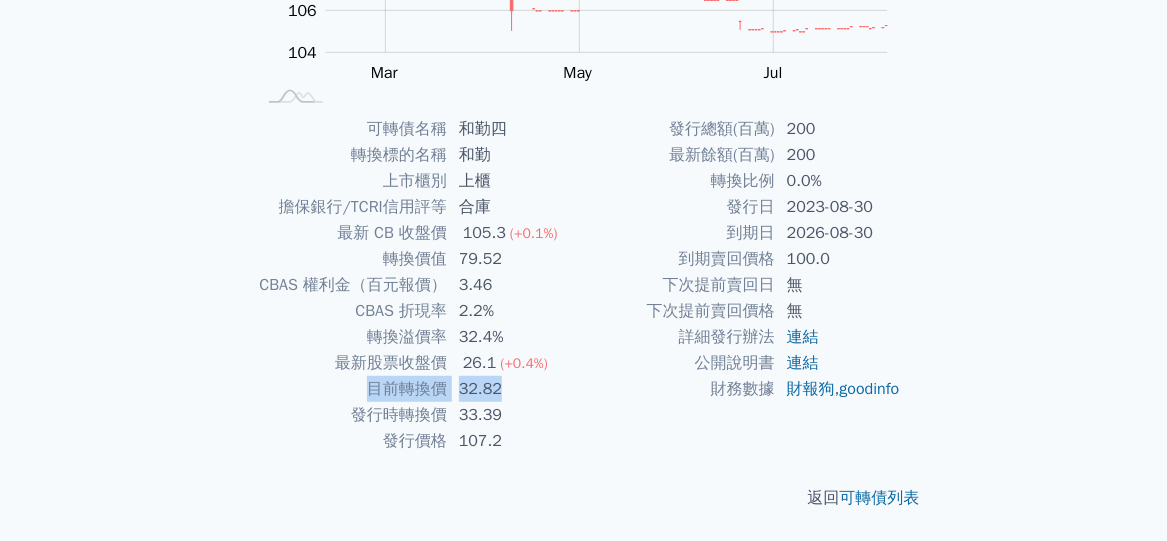 drag, startPoint x: 372, startPoint y: 386, endPoint x: 508, endPoint y: 391, distance: 136.09187 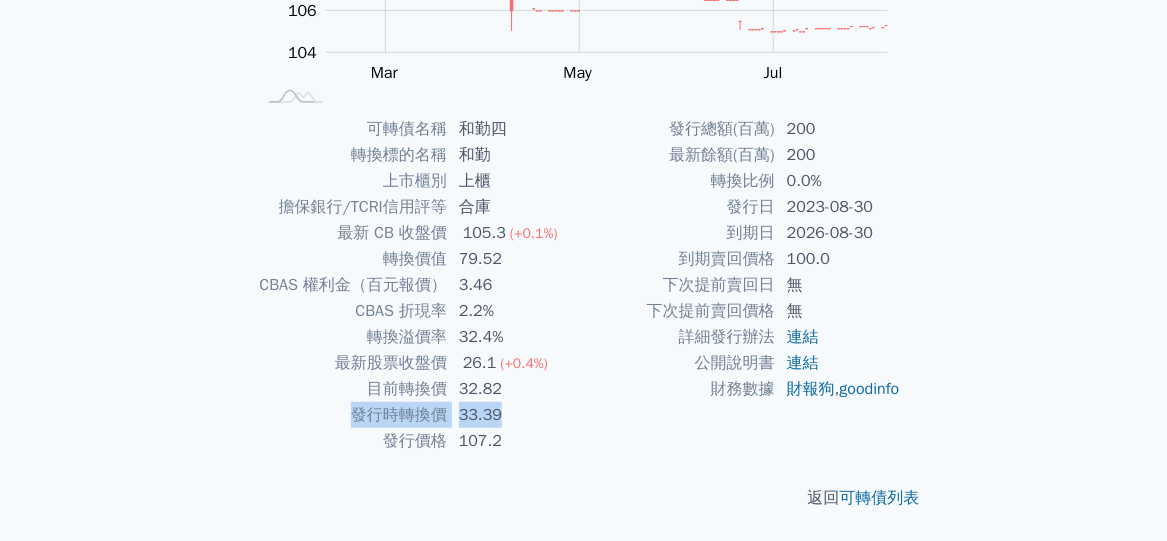 drag, startPoint x: 343, startPoint y: 409, endPoint x: 502, endPoint y: 419, distance: 159.31415 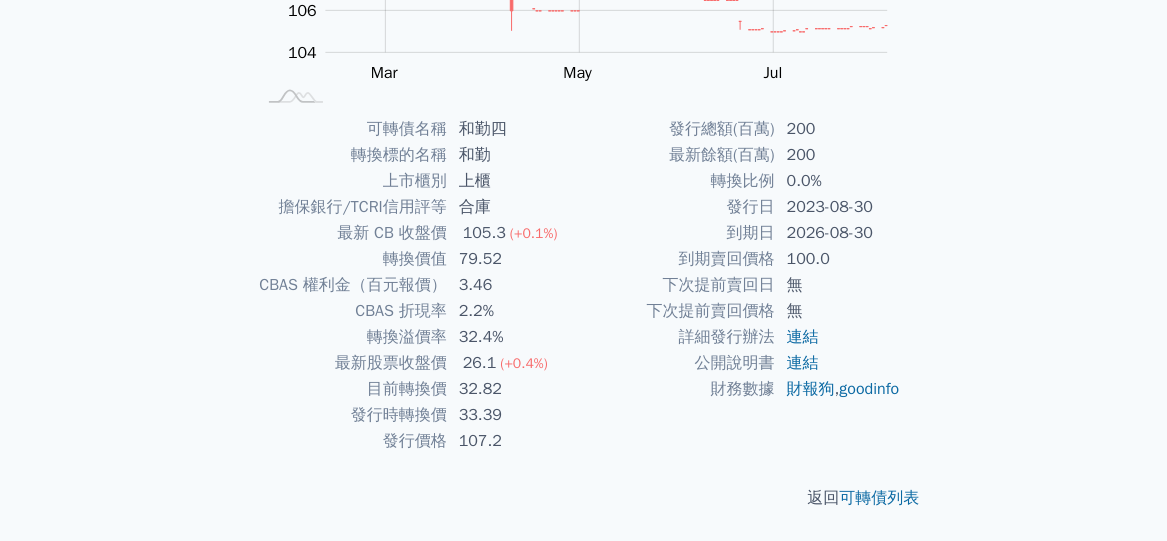 click on "財務數據" at bounding box center (679, 389) 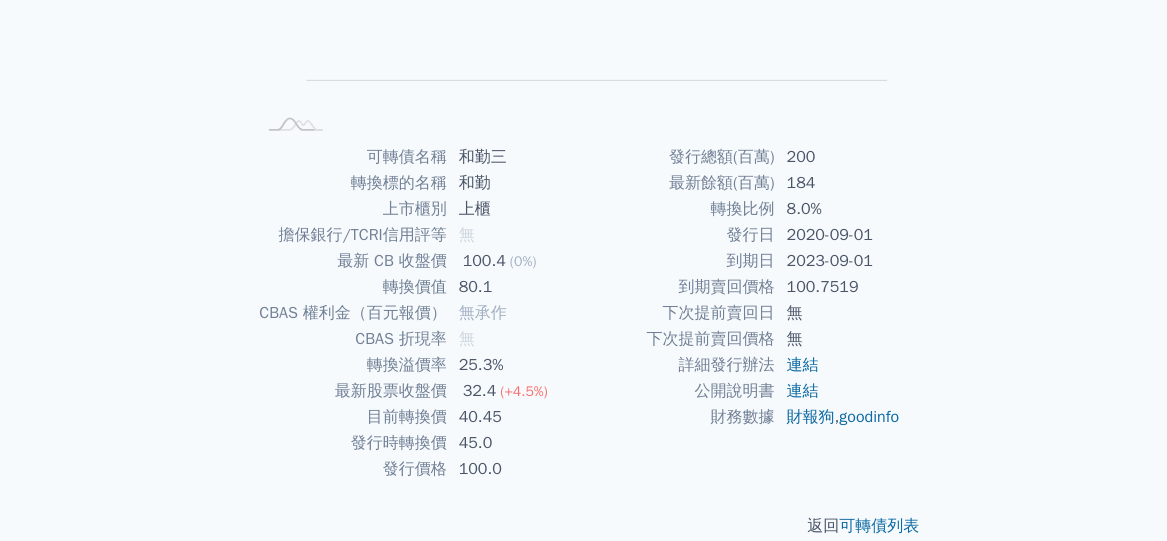 scroll, scrollTop: 384, scrollLeft: 0, axis: vertical 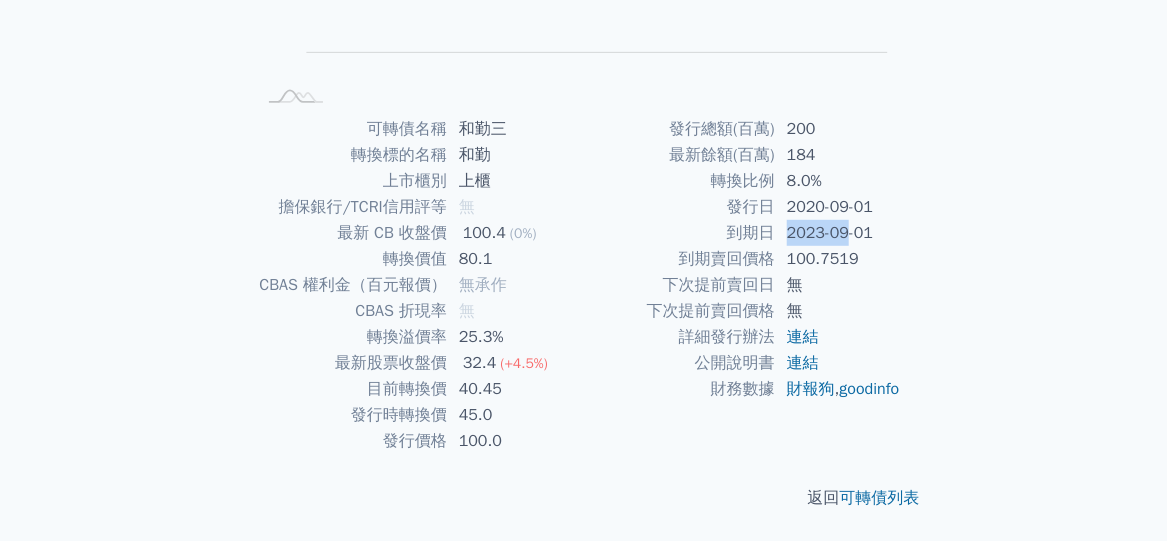 drag, startPoint x: 784, startPoint y: 229, endPoint x: 852, endPoint y: 234, distance: 68.18358 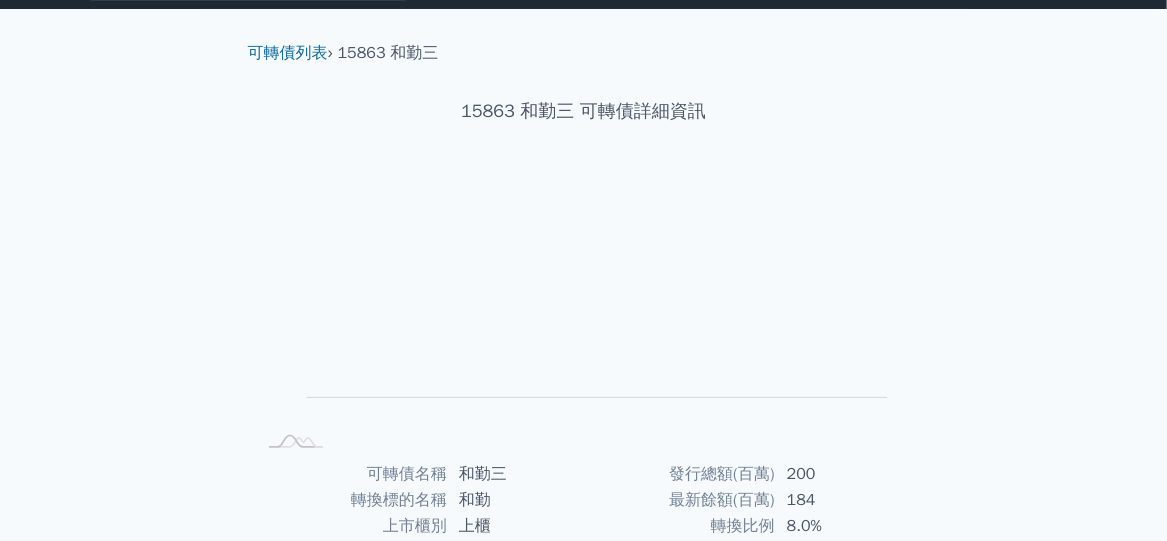 scroll, scrollTop: 0, scrollLeft: 0, axis: both 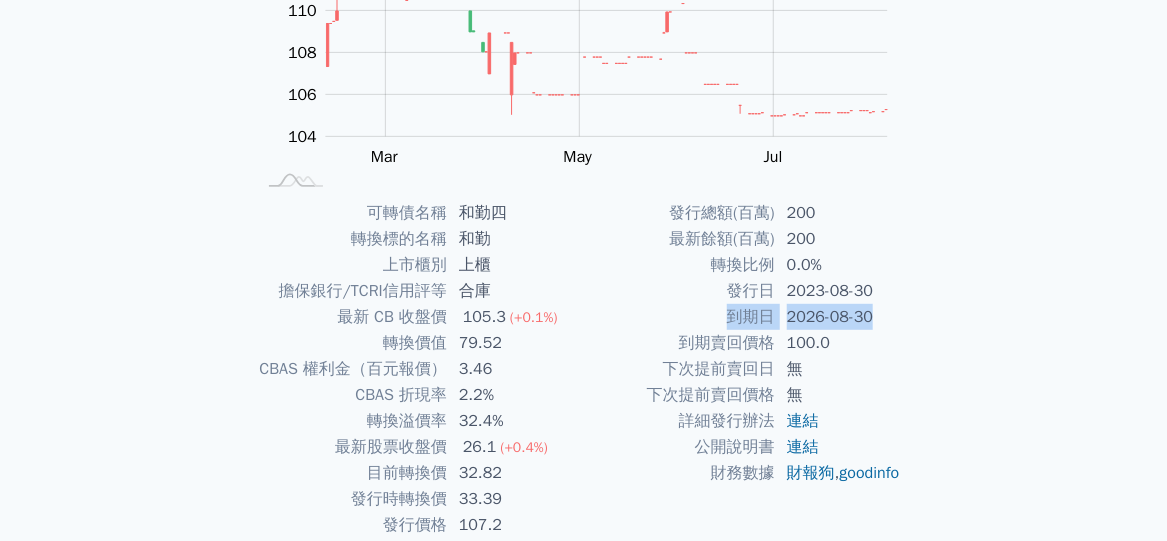 drag, startPoint x: 728, startPoint y: 311, endPoint x: 880, endPoint y: 317, distance: 152.11838 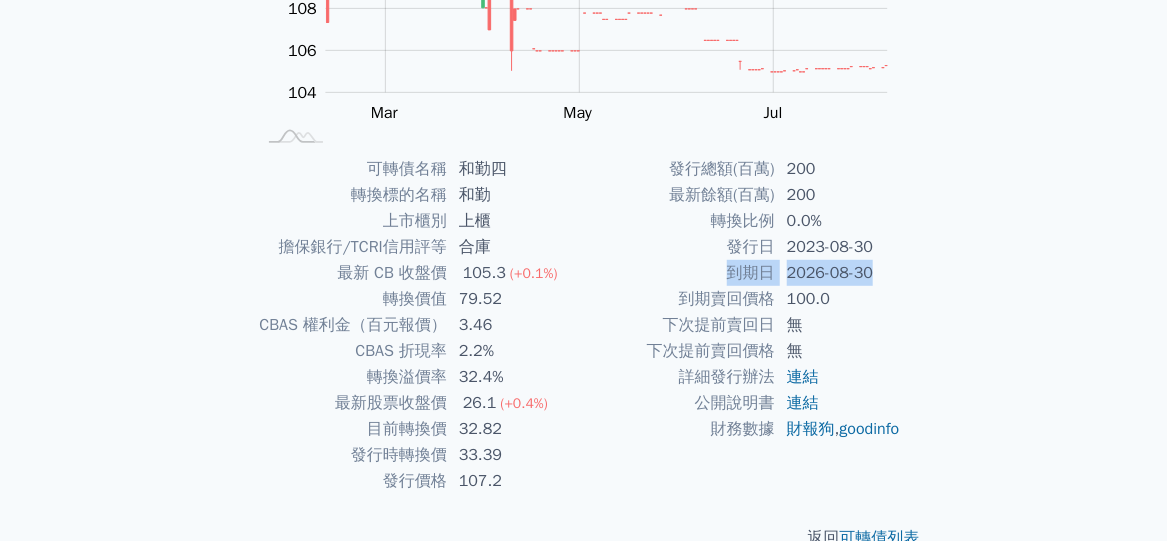 scroll, scrollTop: 384, scrollLeft: 0, axis: vertical 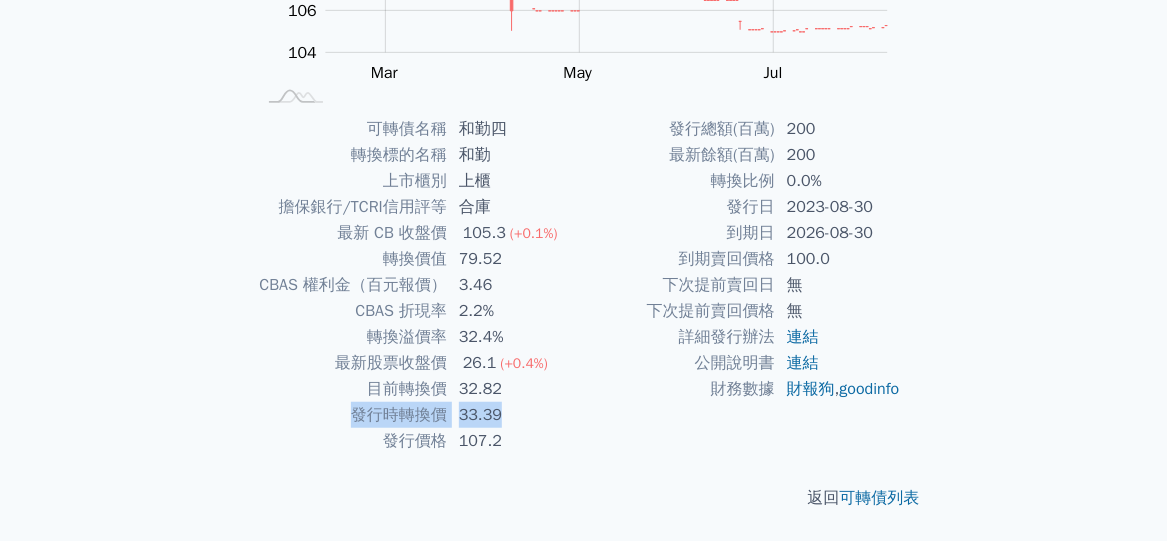 drag, startPoint x: 352, startPoint y: 417, endPoint x: 500, endPoint y: 415, distance: 148.01352 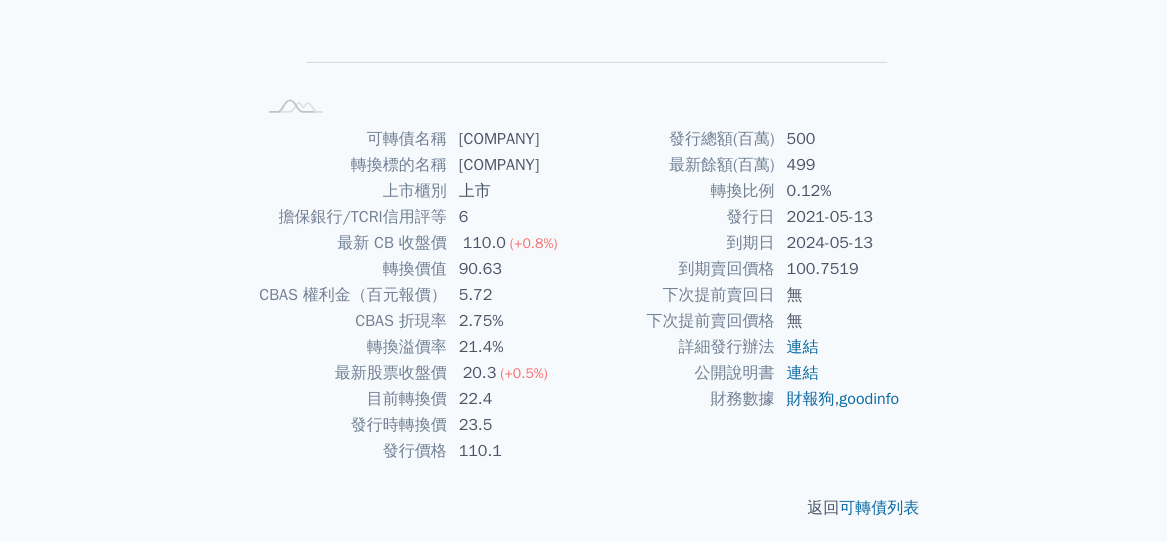 scroll, scrollTop: 0, scrollLeft: 0, axis: both 